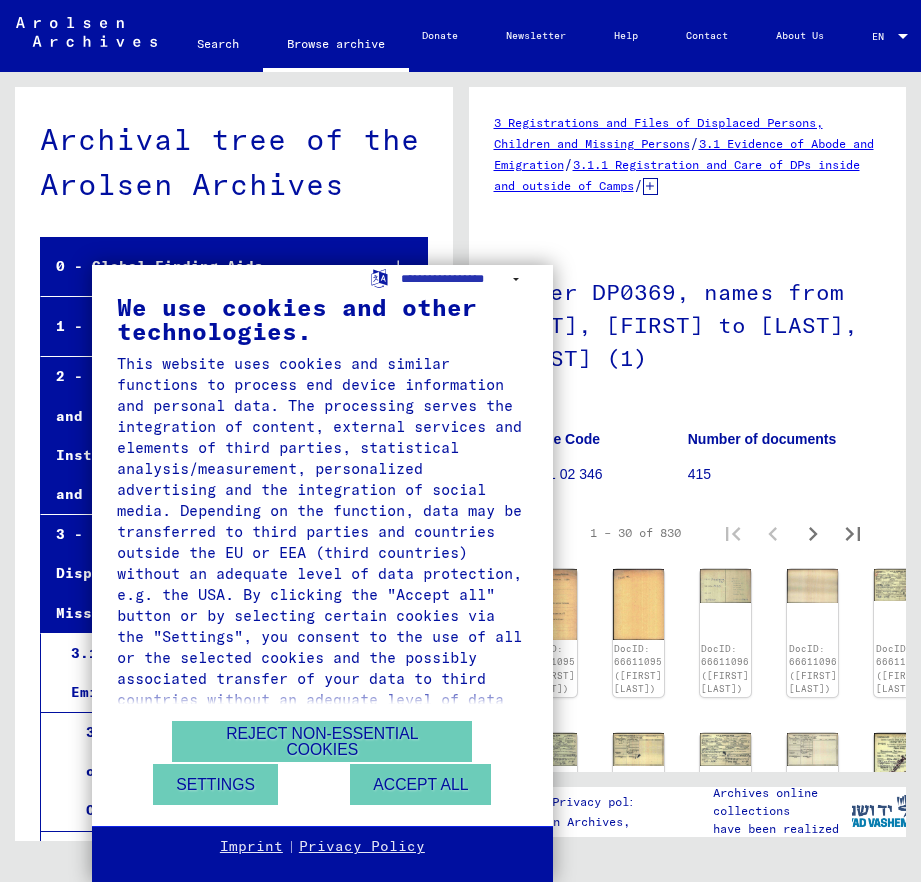 scroll, scrollTop: 0, scrollLeft: 0, axis: both 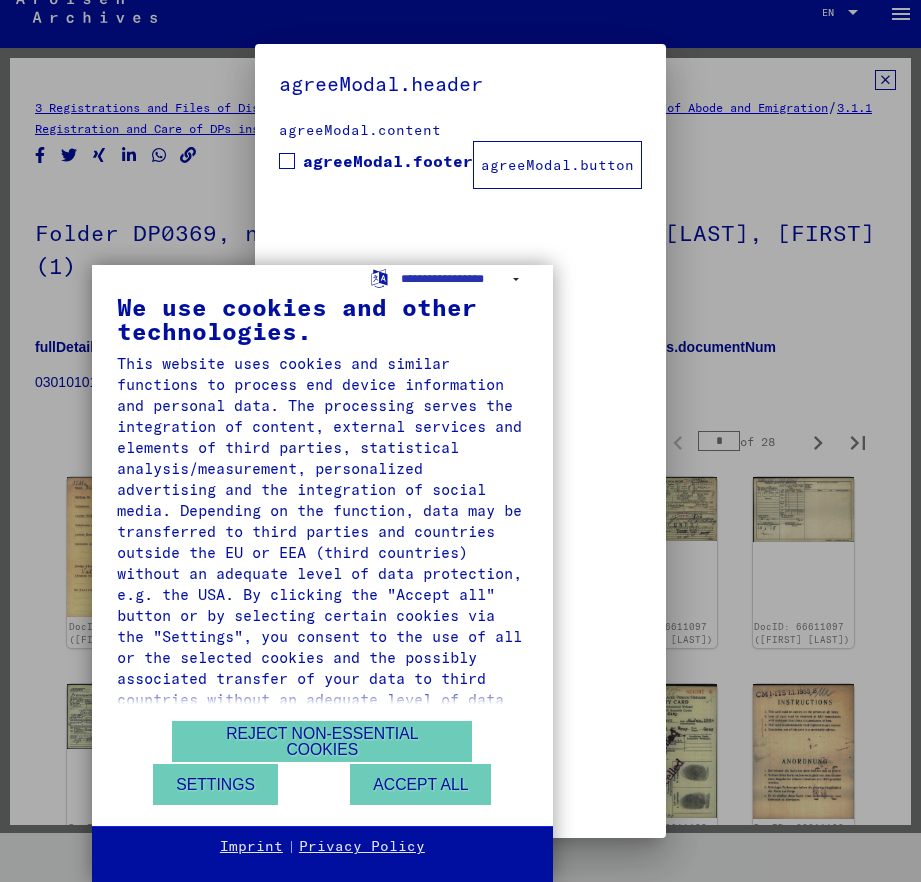 type on "*" 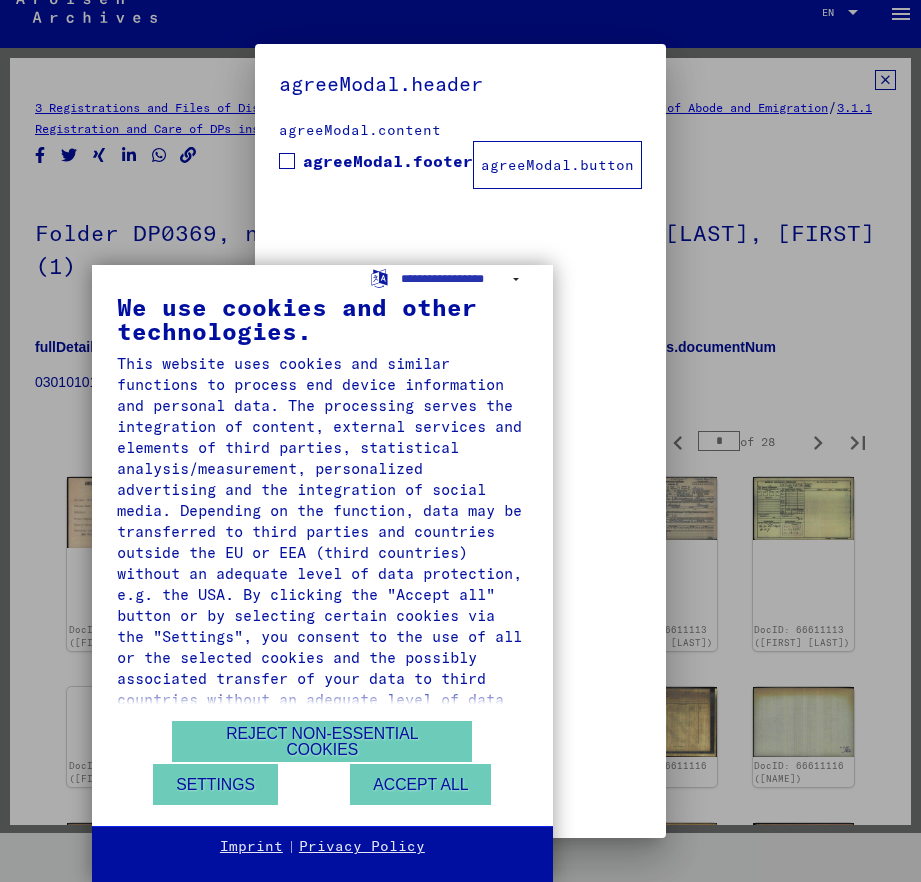 type on "*" 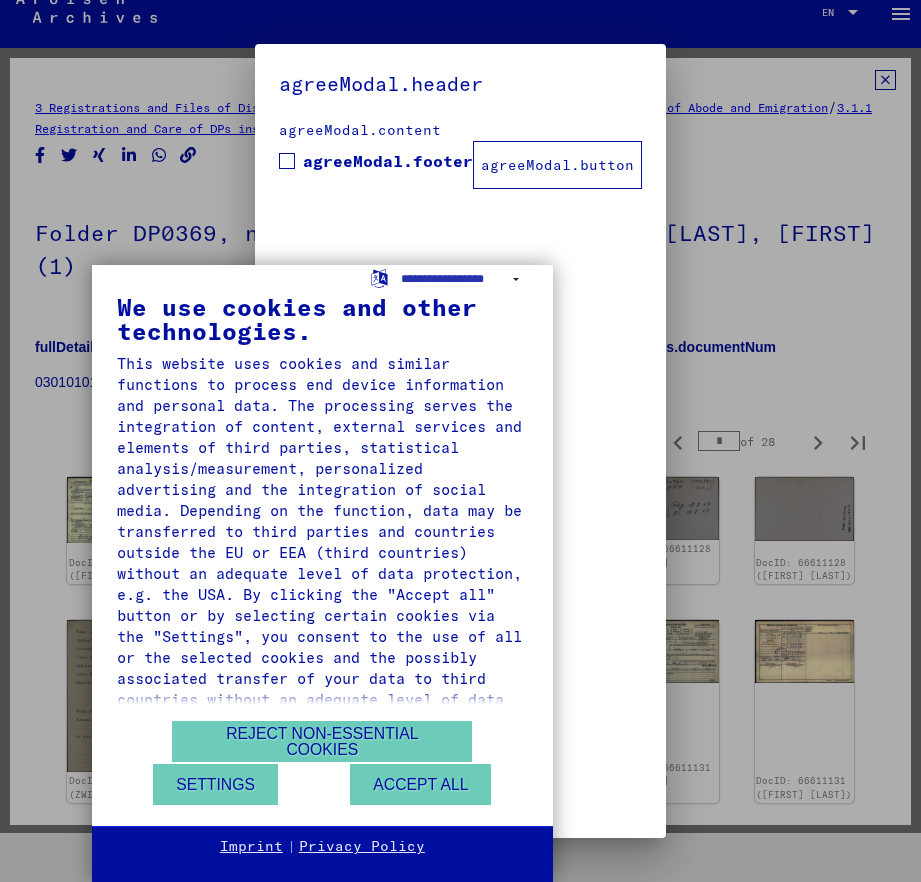 type on "*" 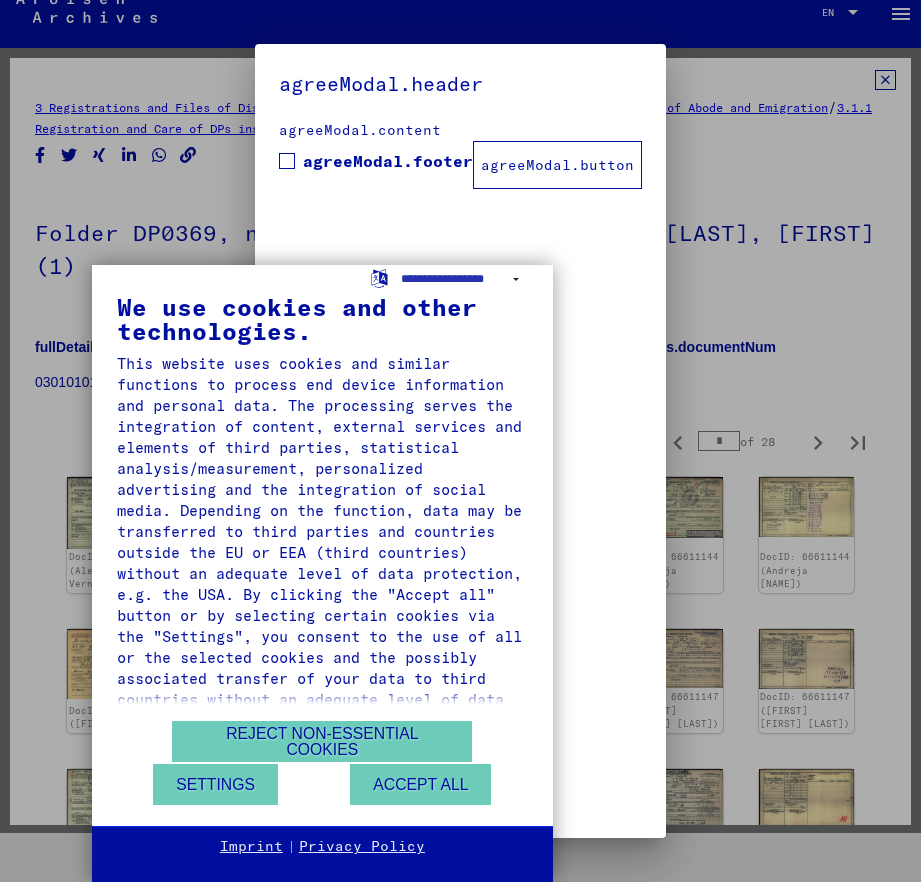 type on "*" 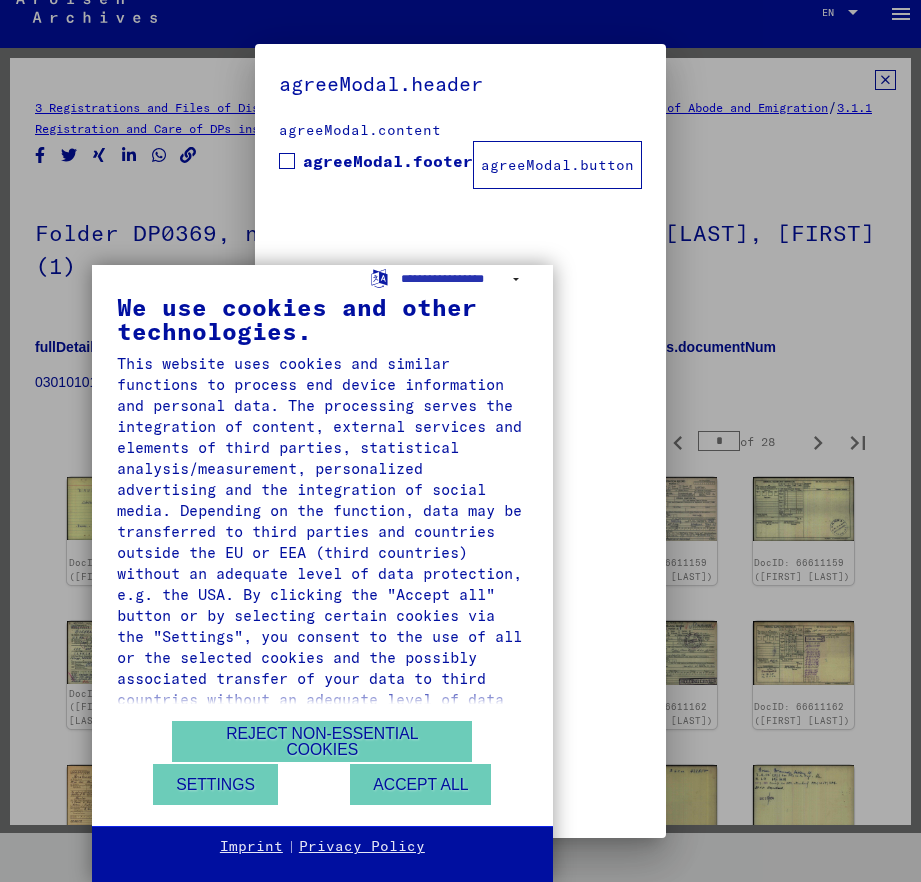 type on "*" 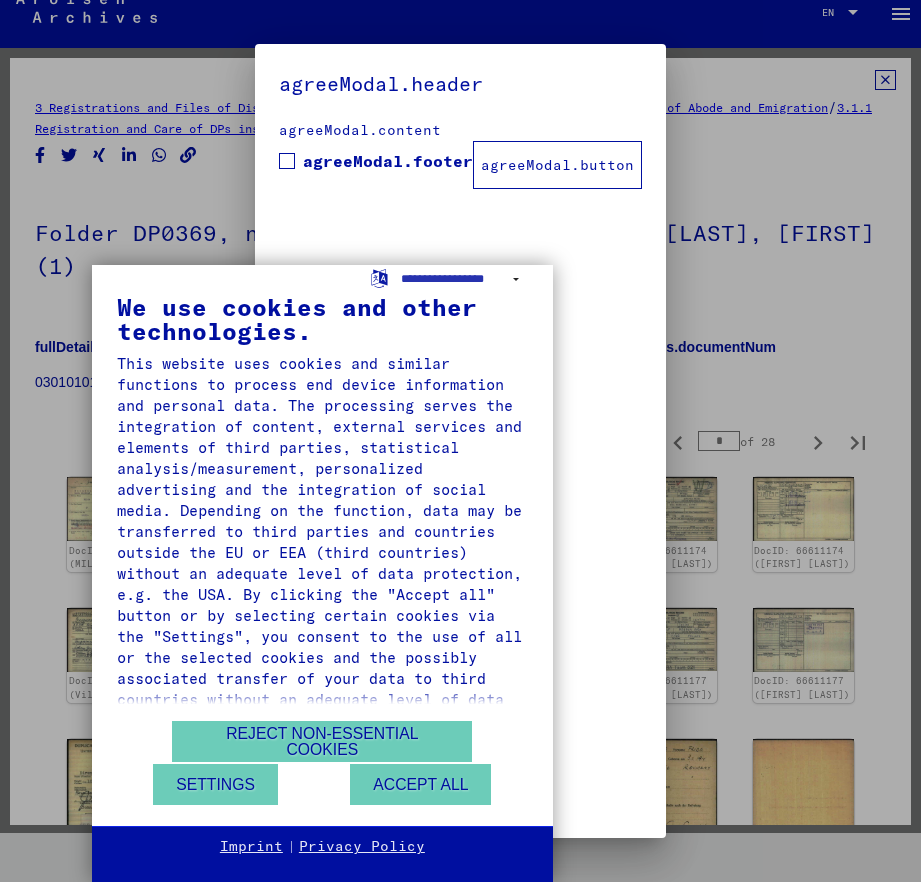 type on "*" 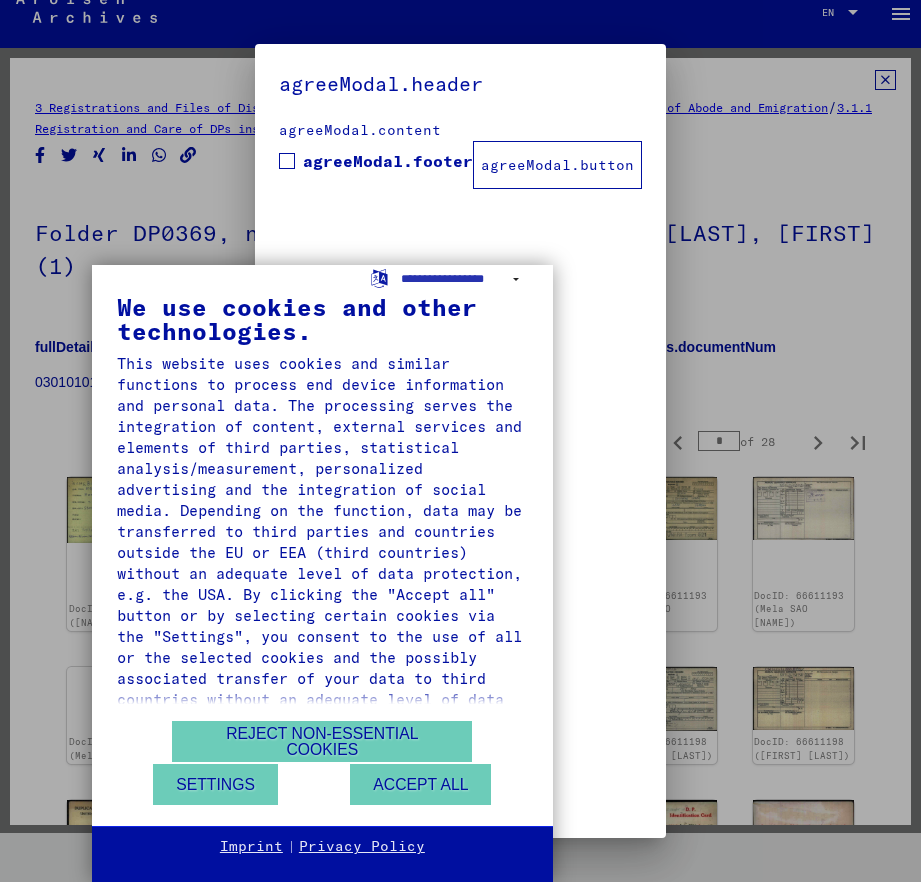 type on "*" 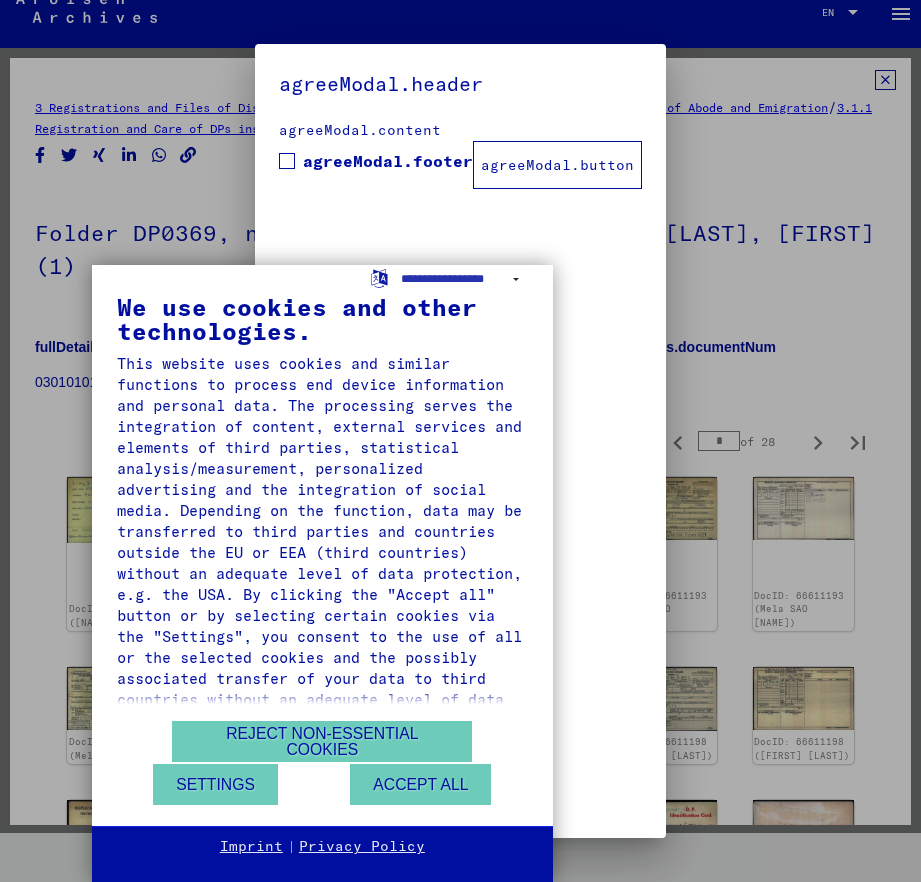 type on "*" 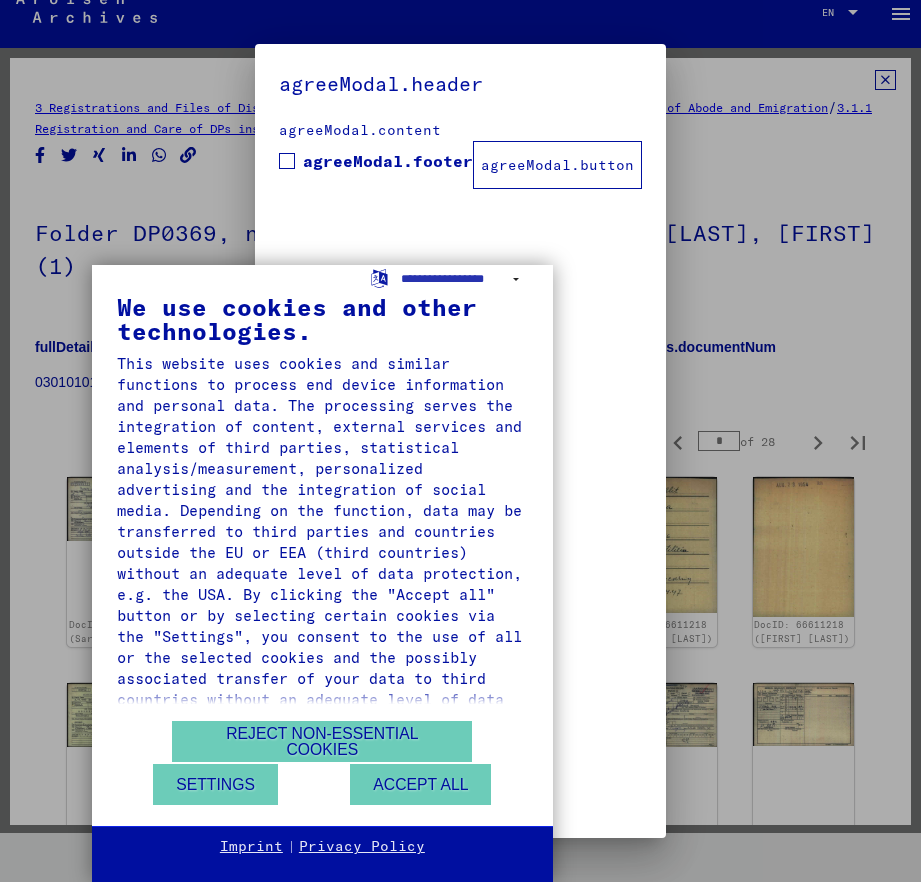 type on "*" 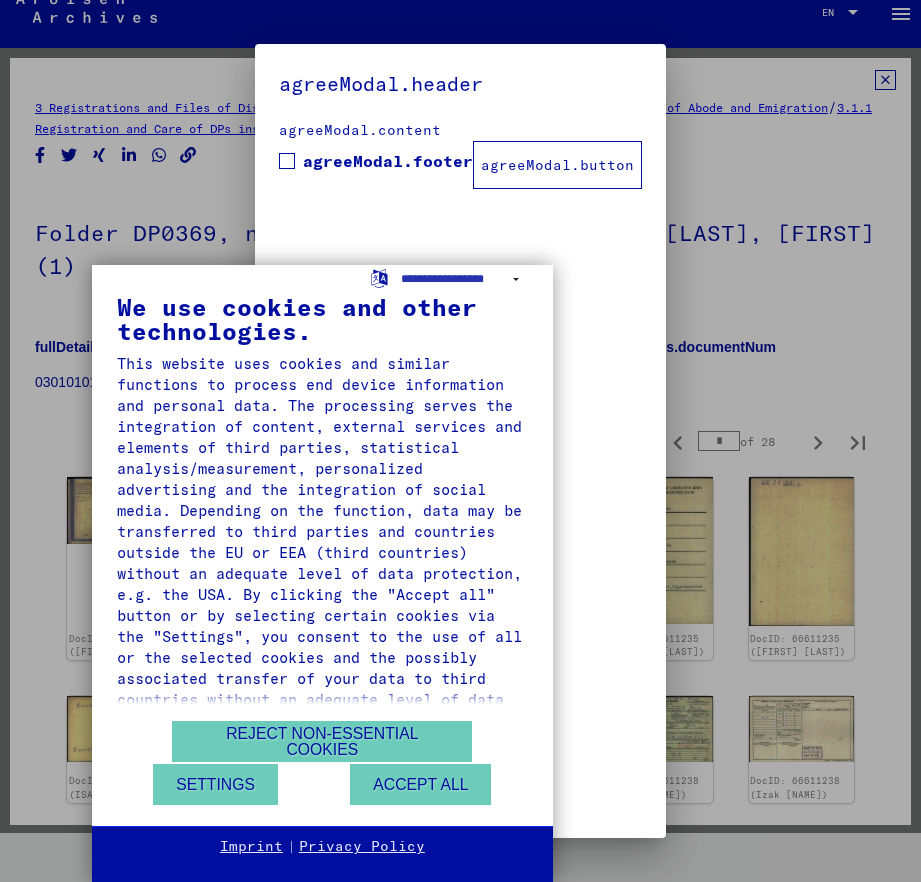 type on "**" 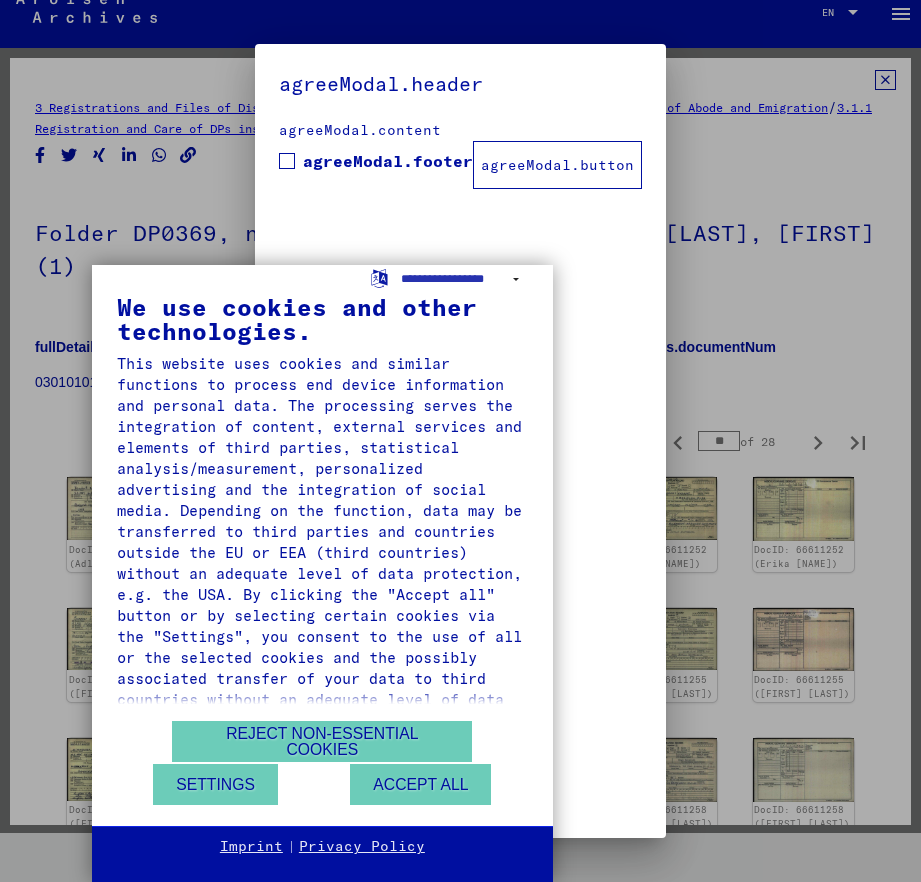 type on "**" 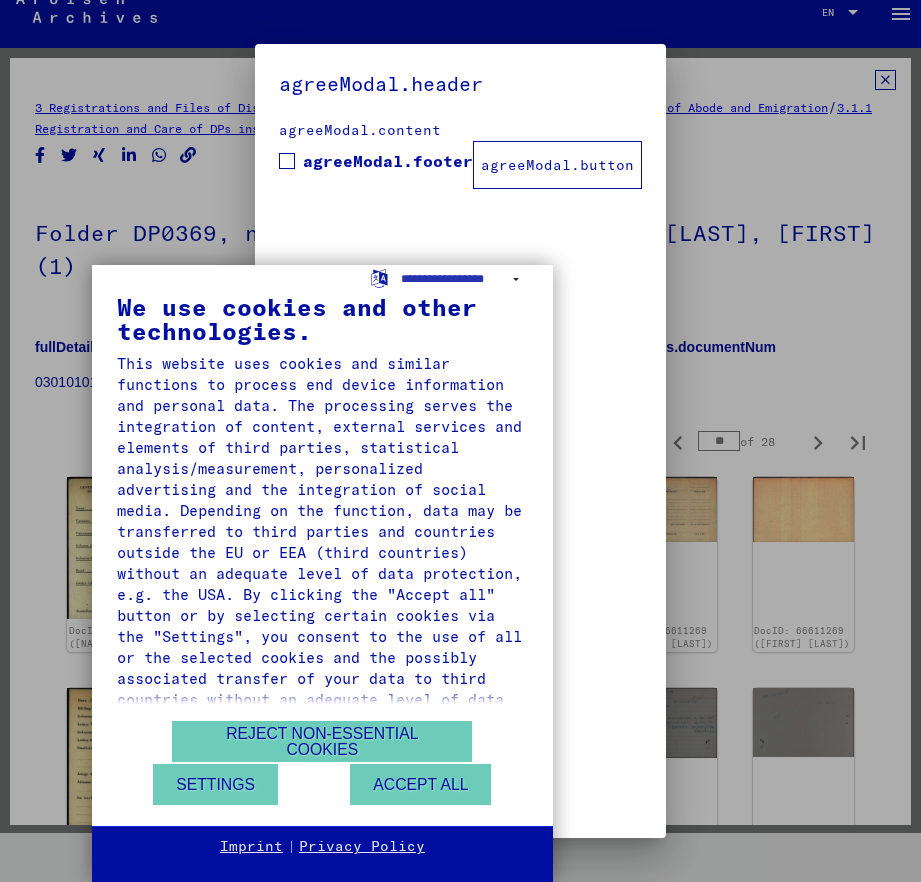 type on "**" 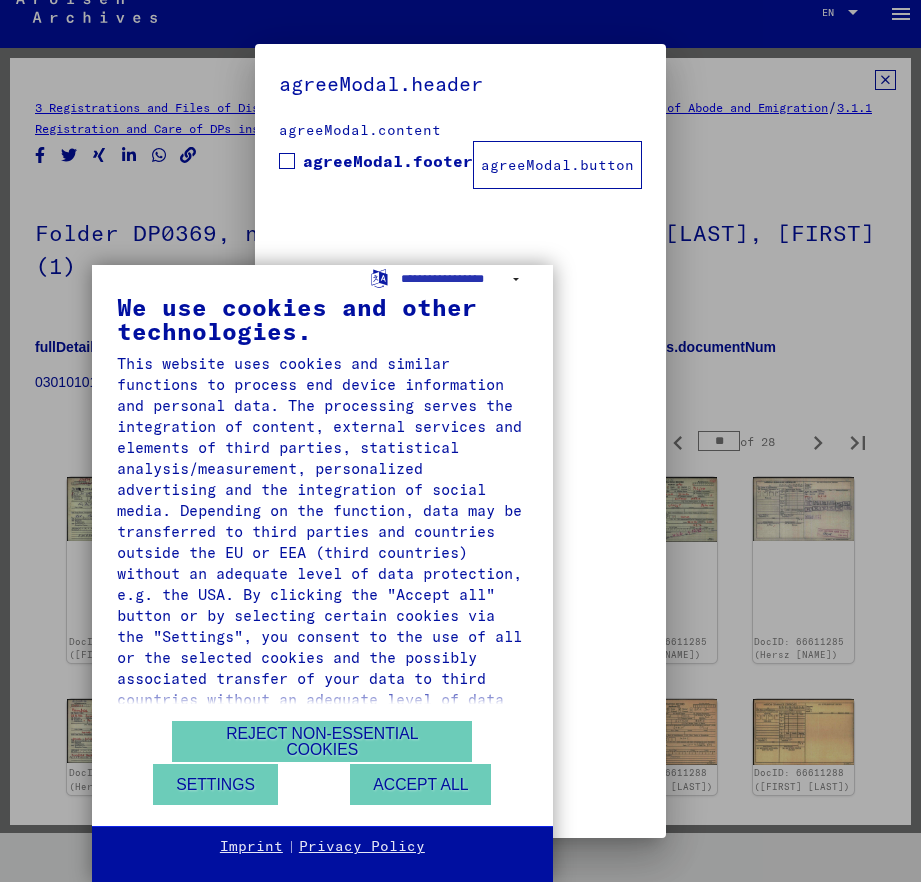 type on "**" 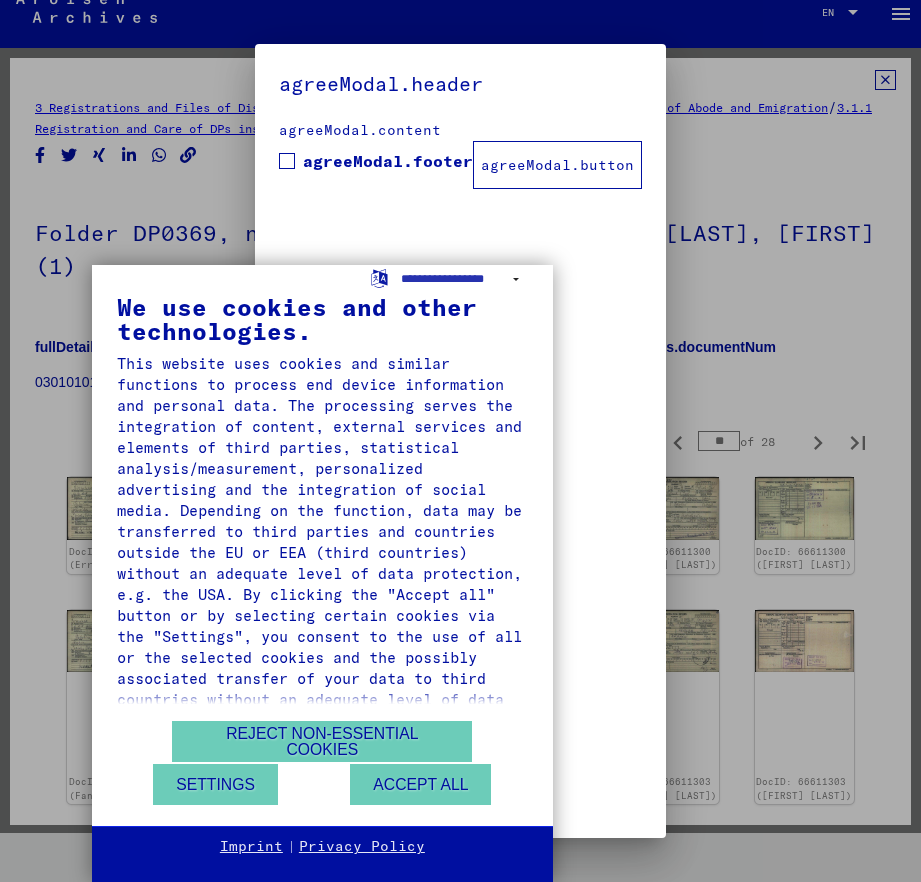 type on "**" 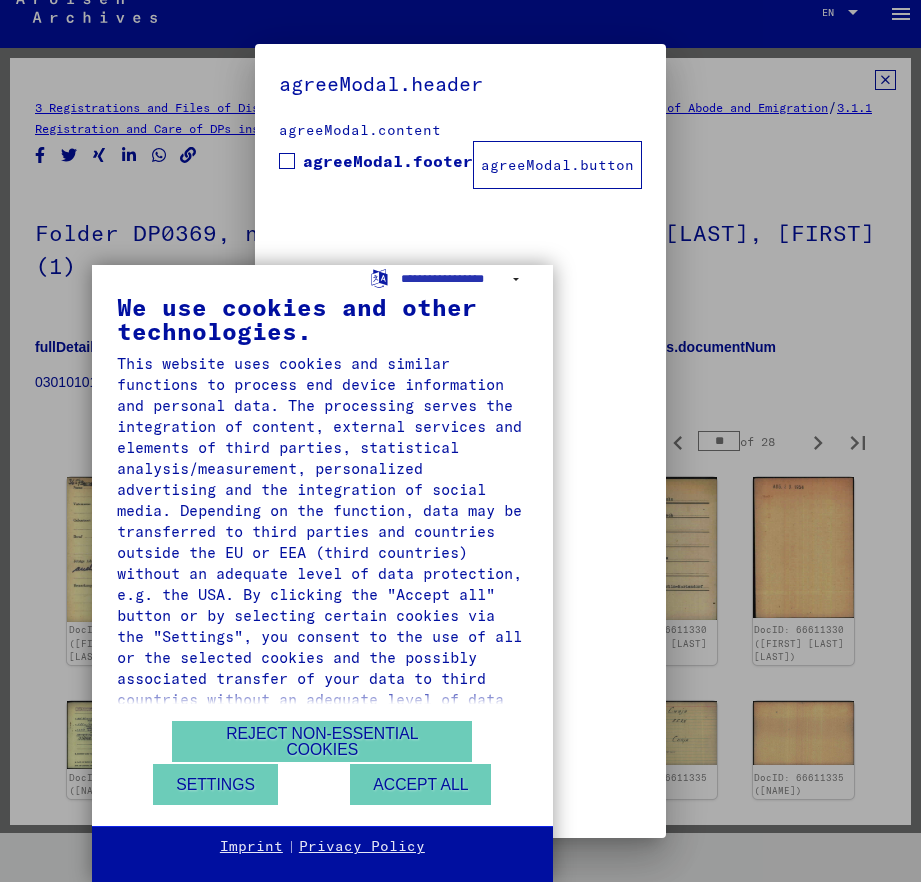 type on "**" 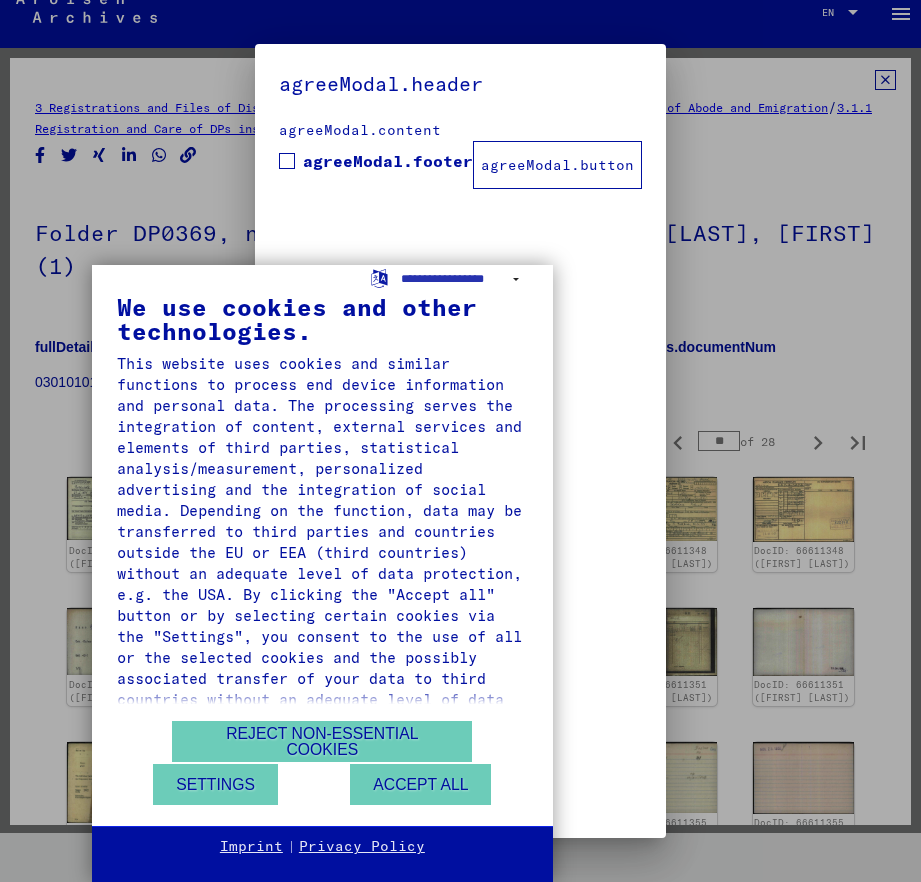 type on "**" 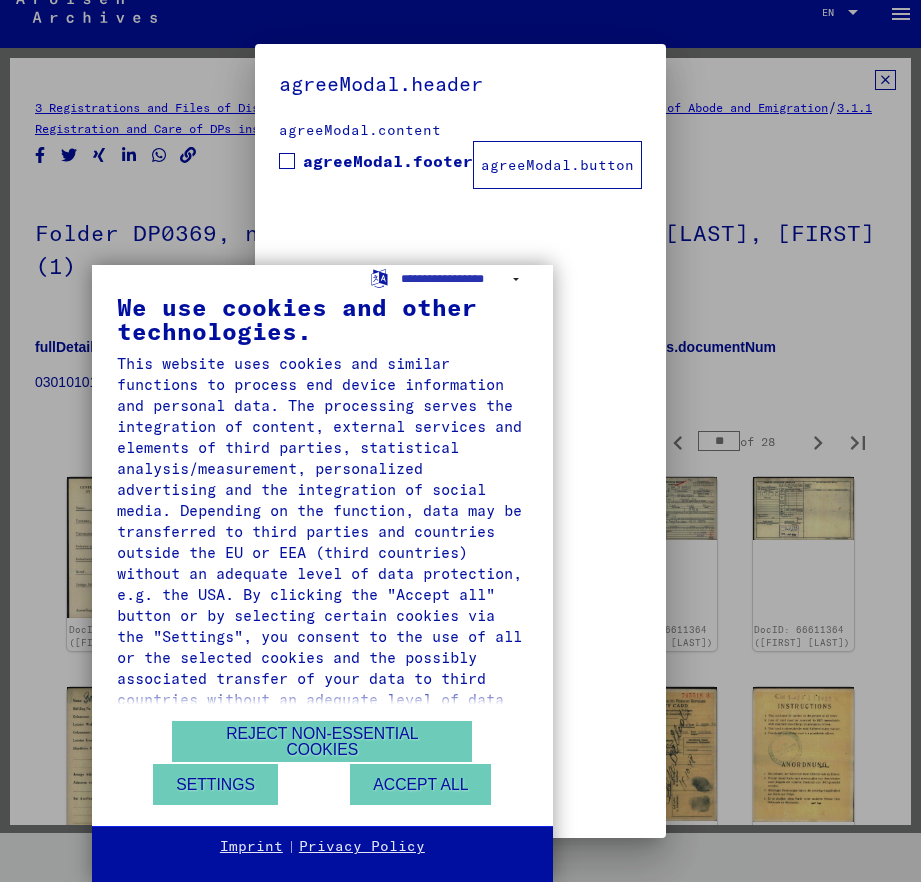 type on "**" 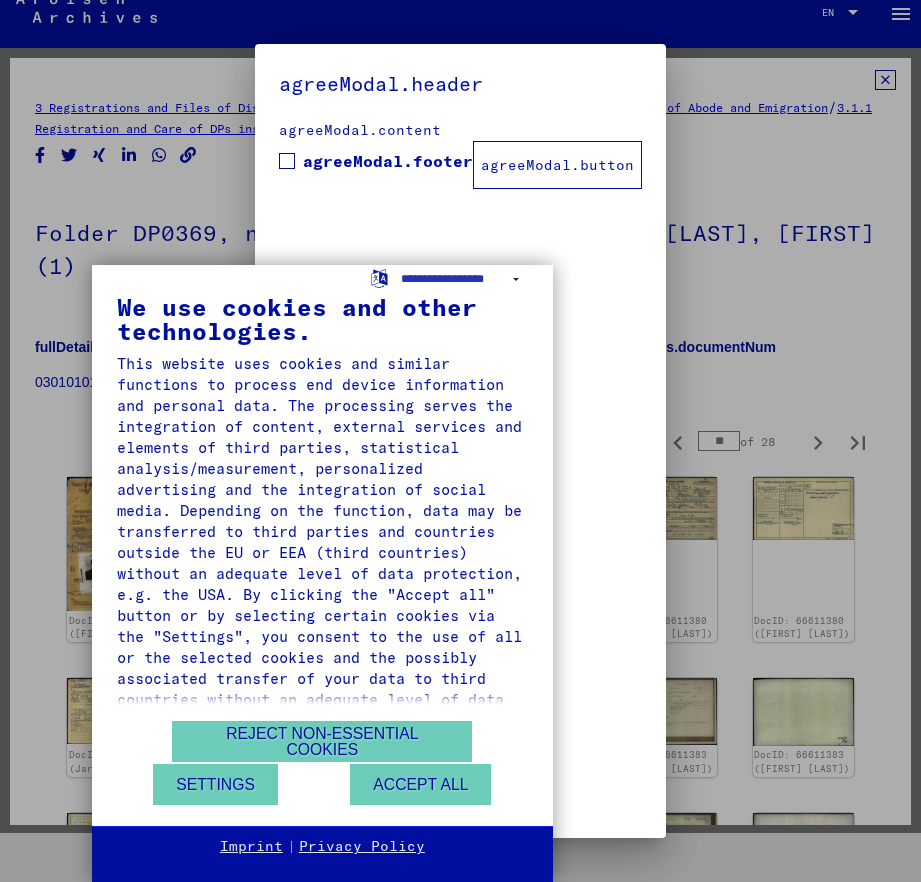 type on "**" 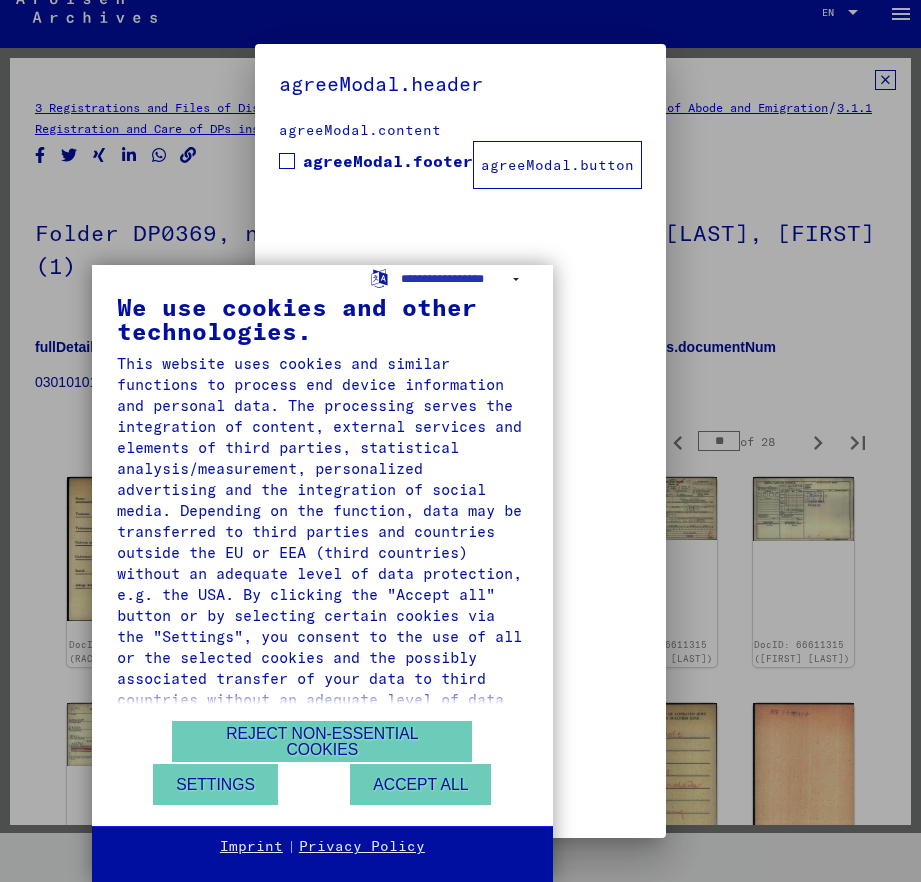 type on "**" 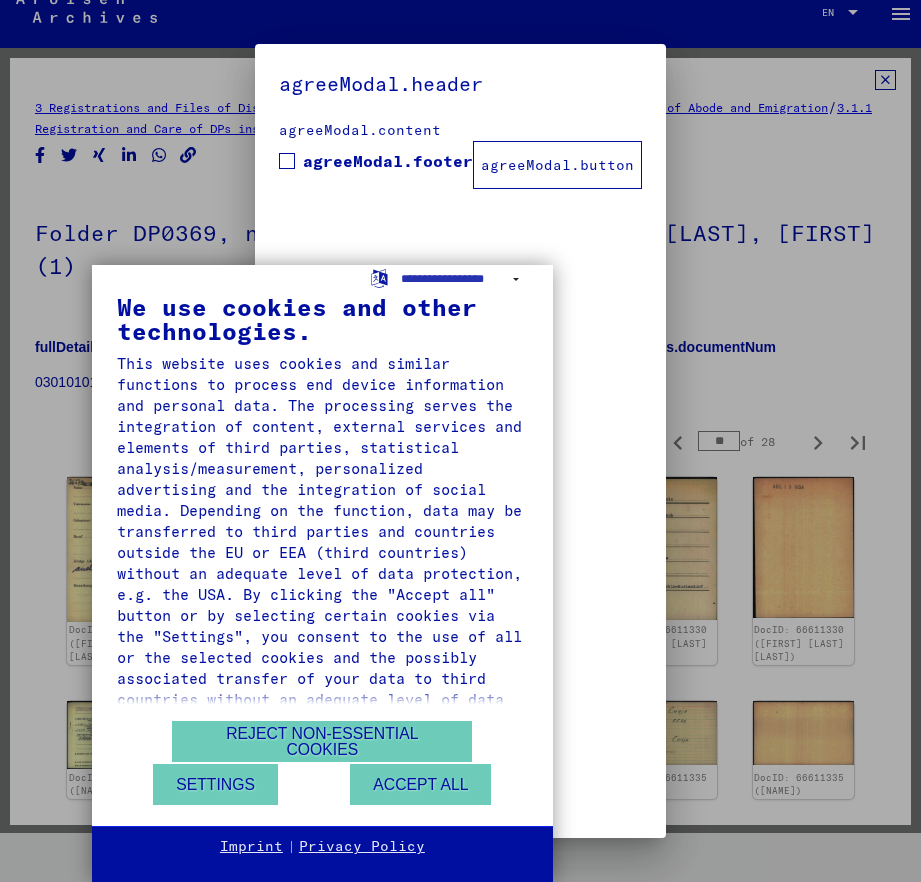 type on "**" 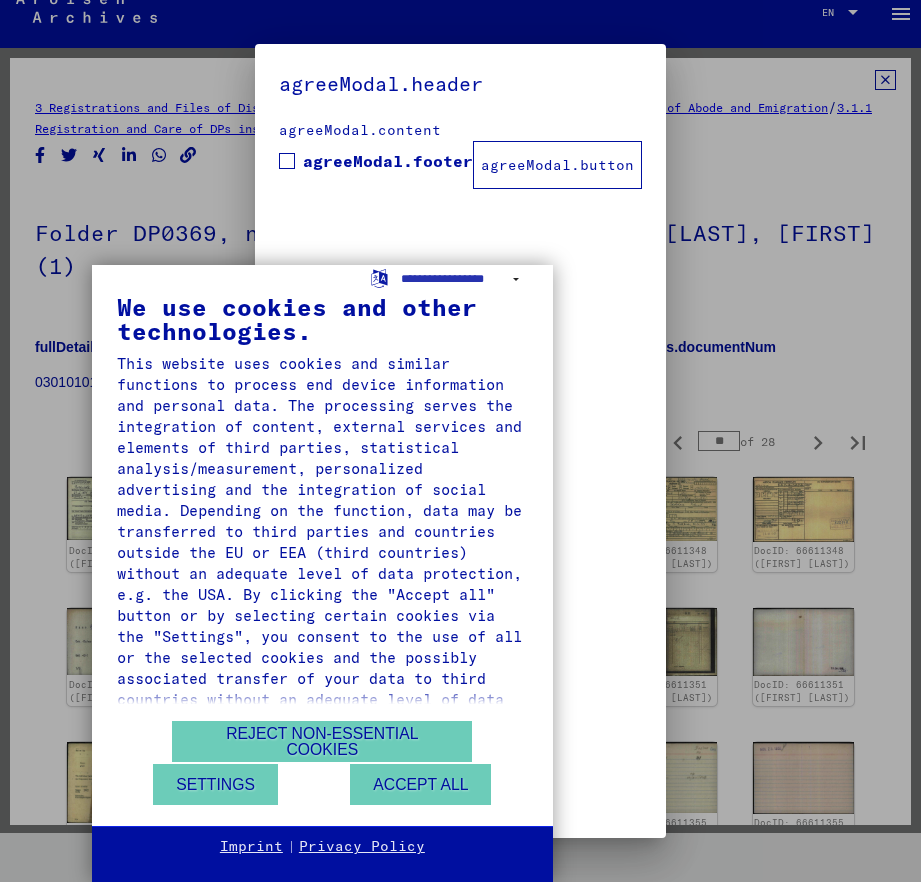 type on "**" 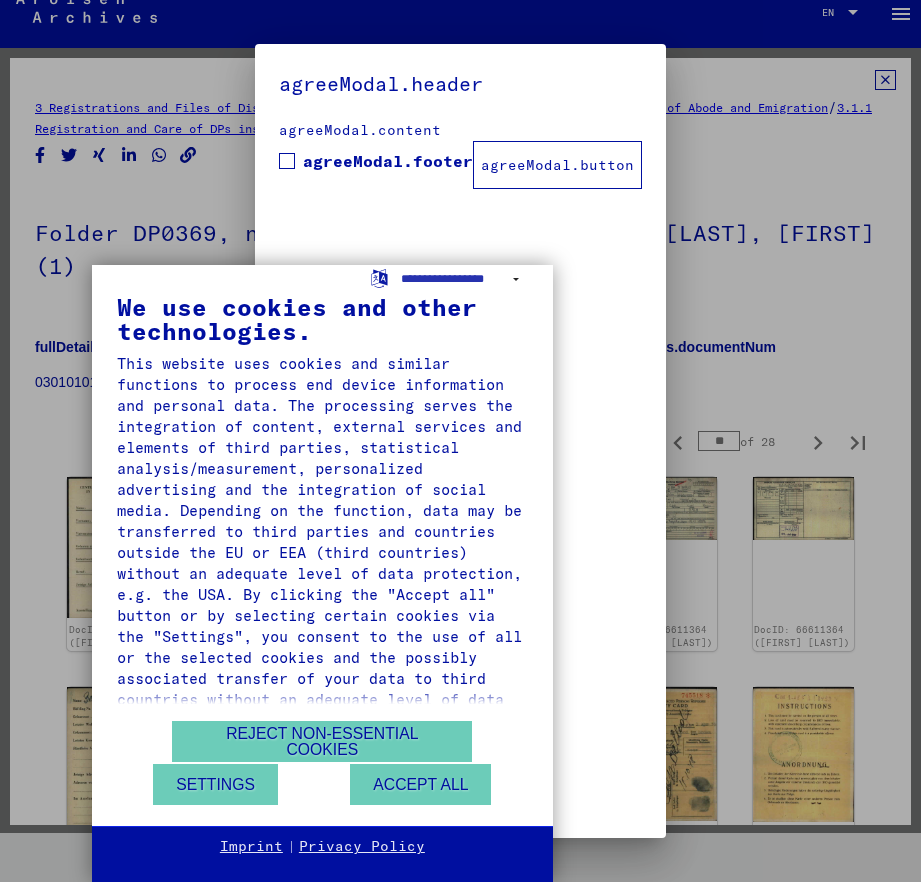 type on "**" 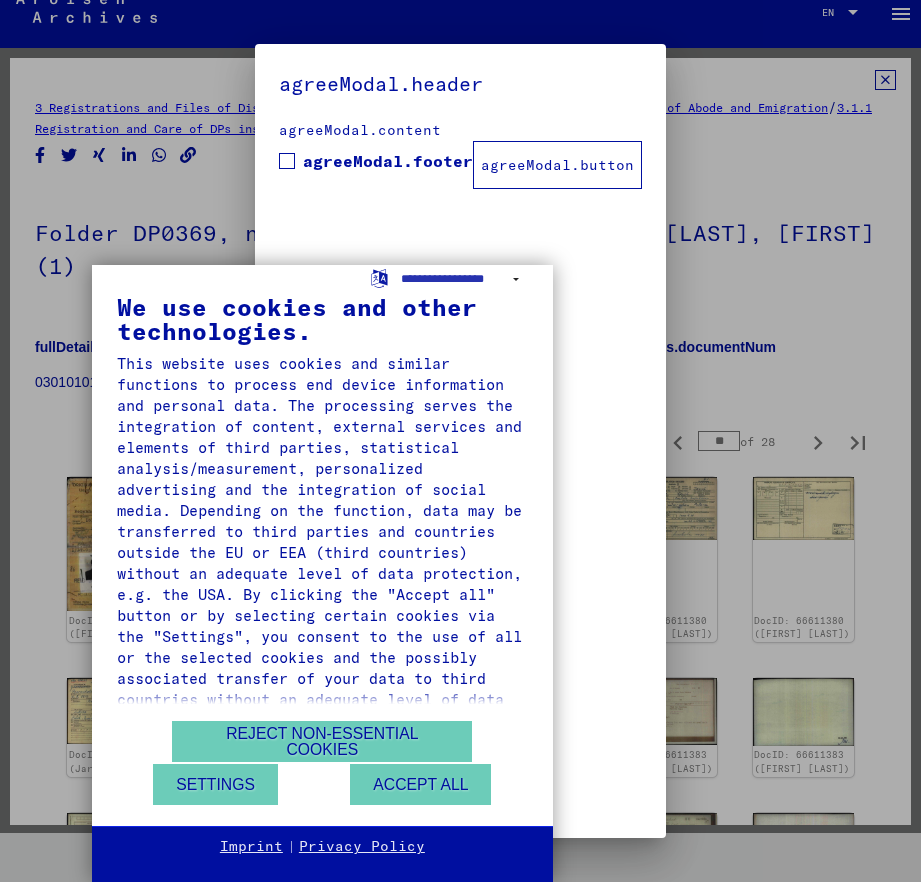 type on "**" 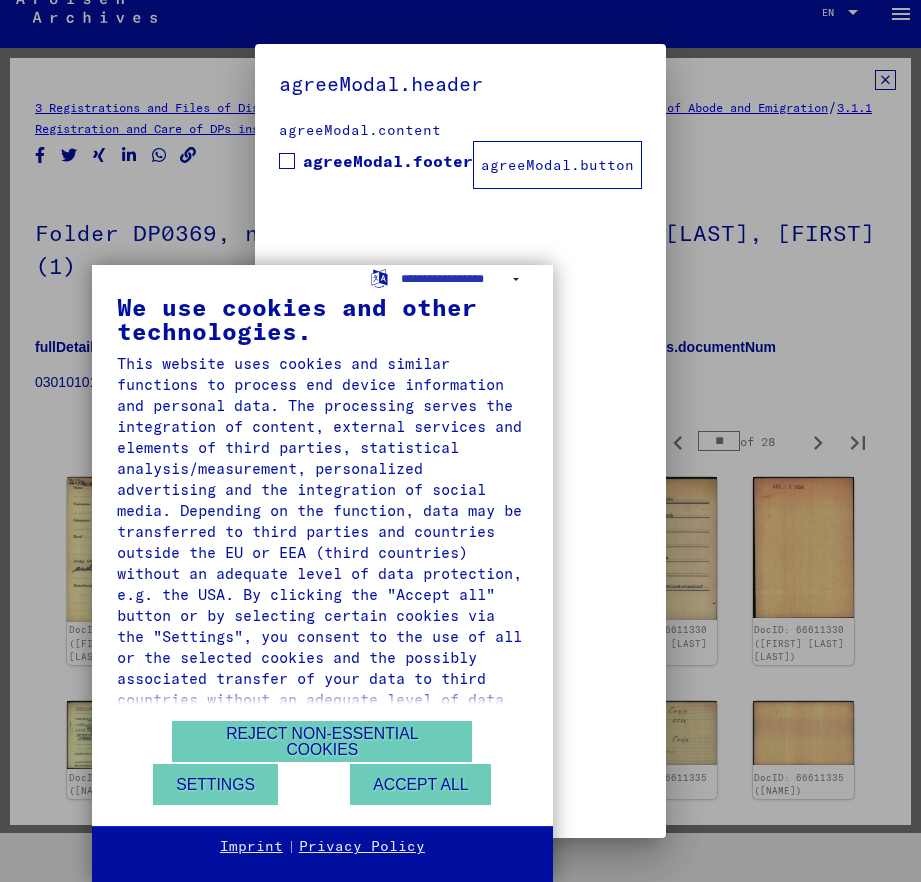 type on "**" 